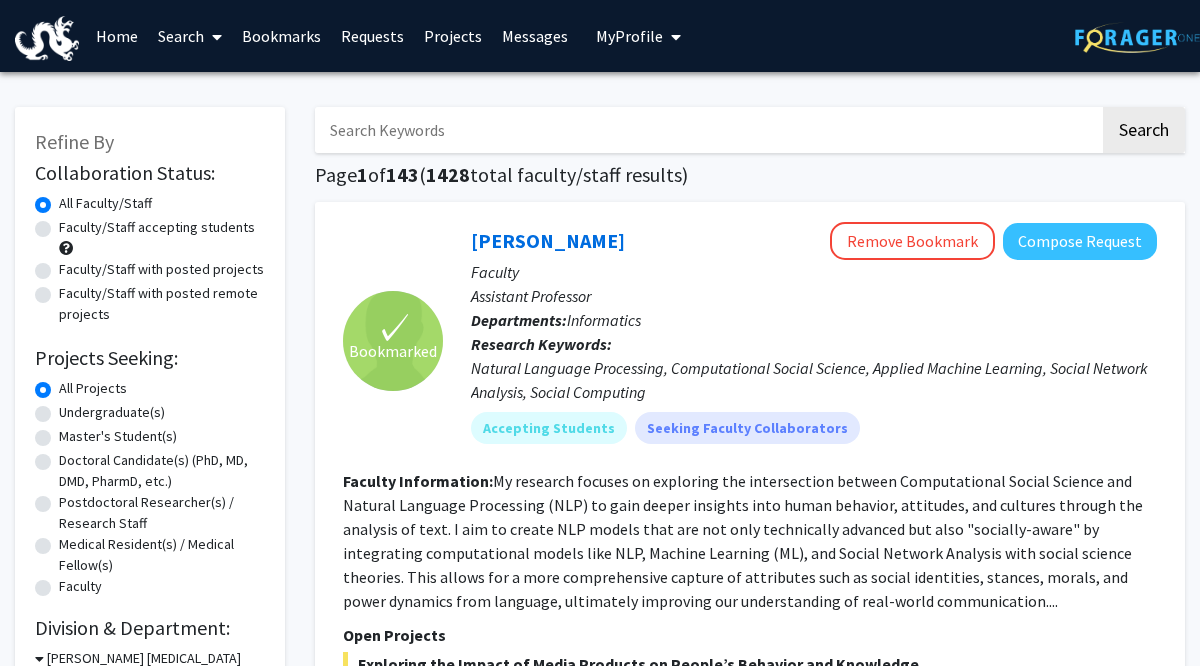 scroll, scrollTop: 0, scrollLeft: 0, axis: both 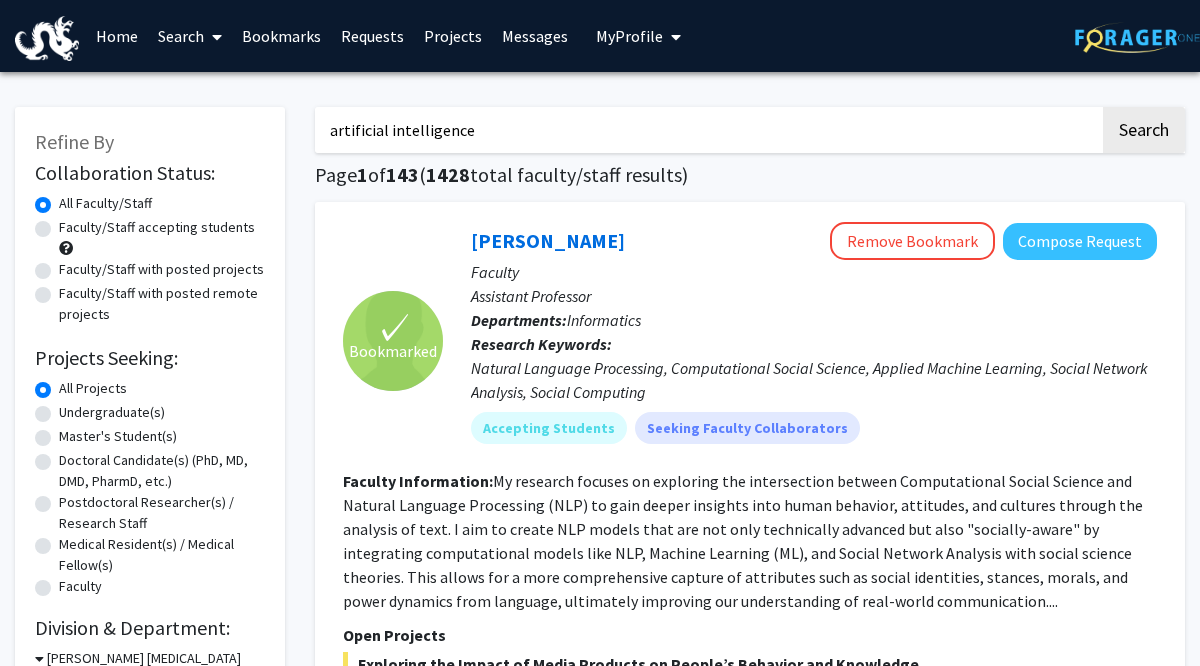 type on "artificial intelligence" 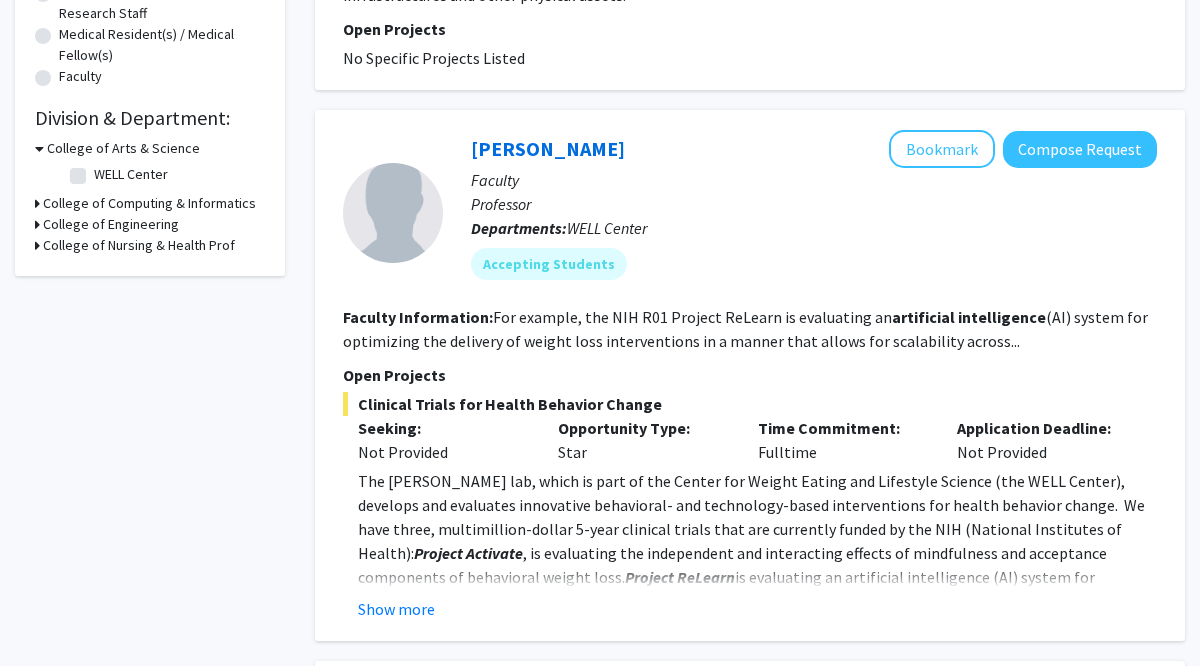 scroll, scrollTop: 510, scrollLeft: 0, axis: vertical 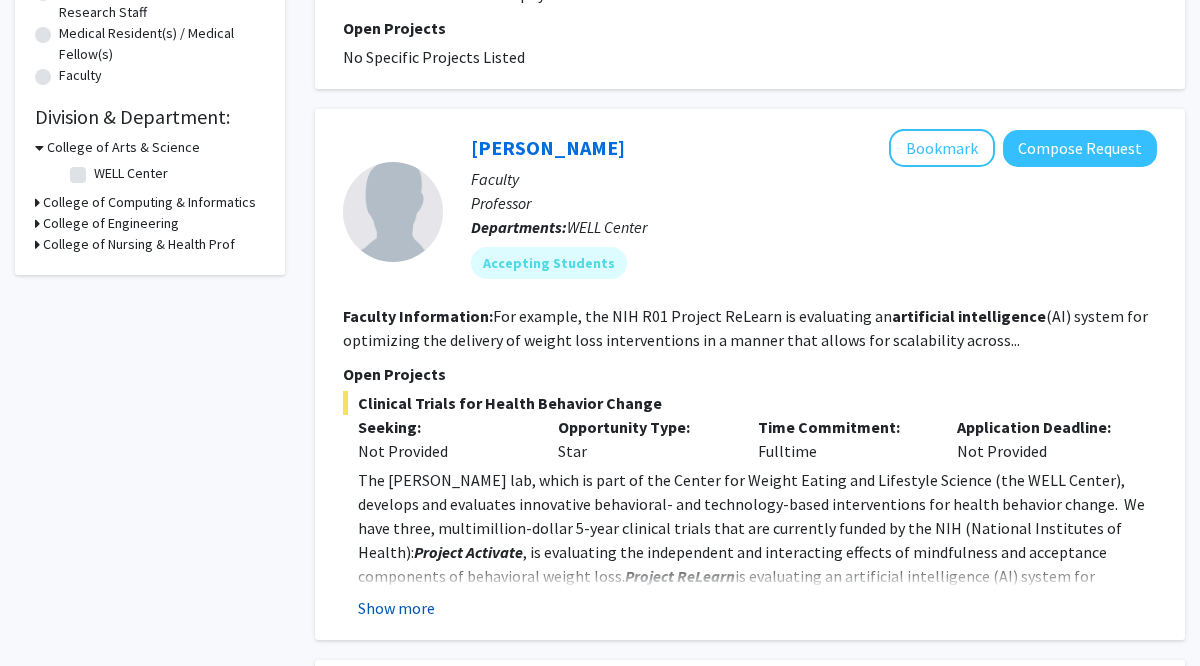 click on "Show more" 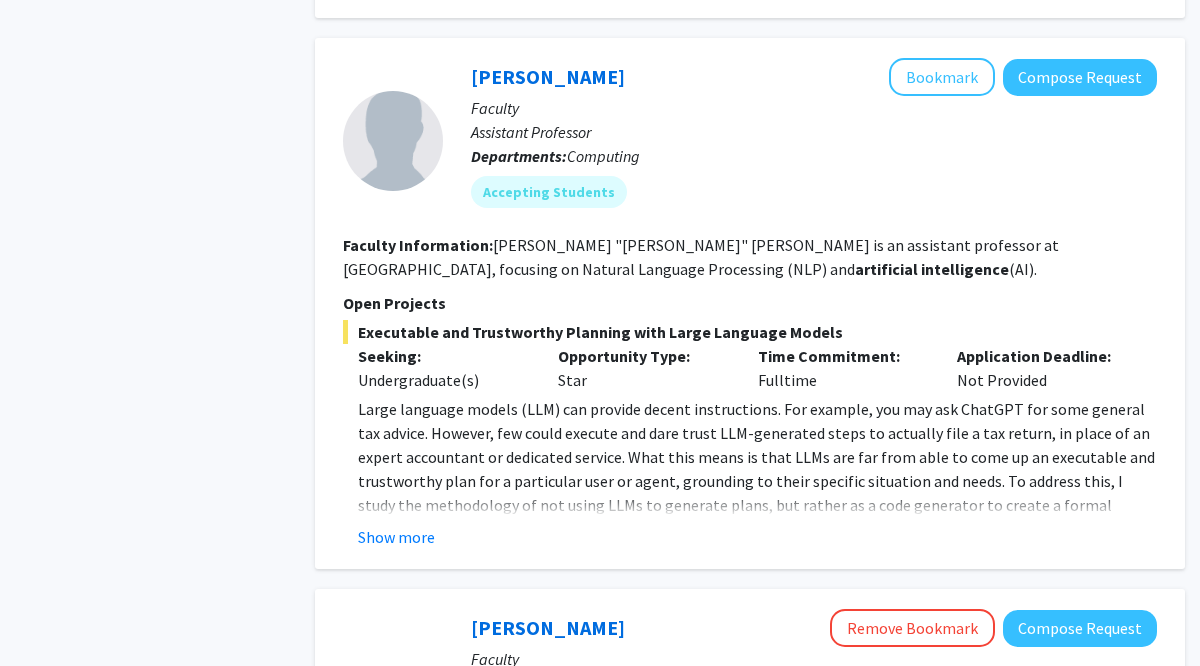 scroll, scrollTop: 1421, scrollLeft: 0, axis: vertical 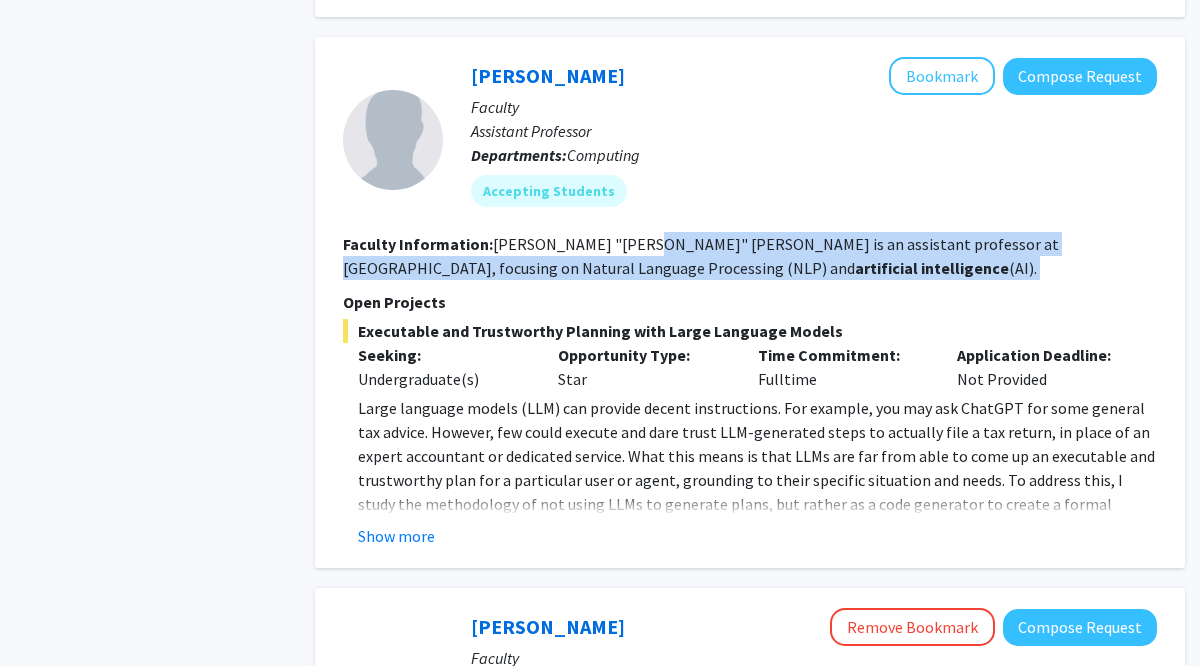 drag, startPoint x: 621, startPoint y: 194, endPoint x: 623, endPoint y: 241, distance: 47.042534 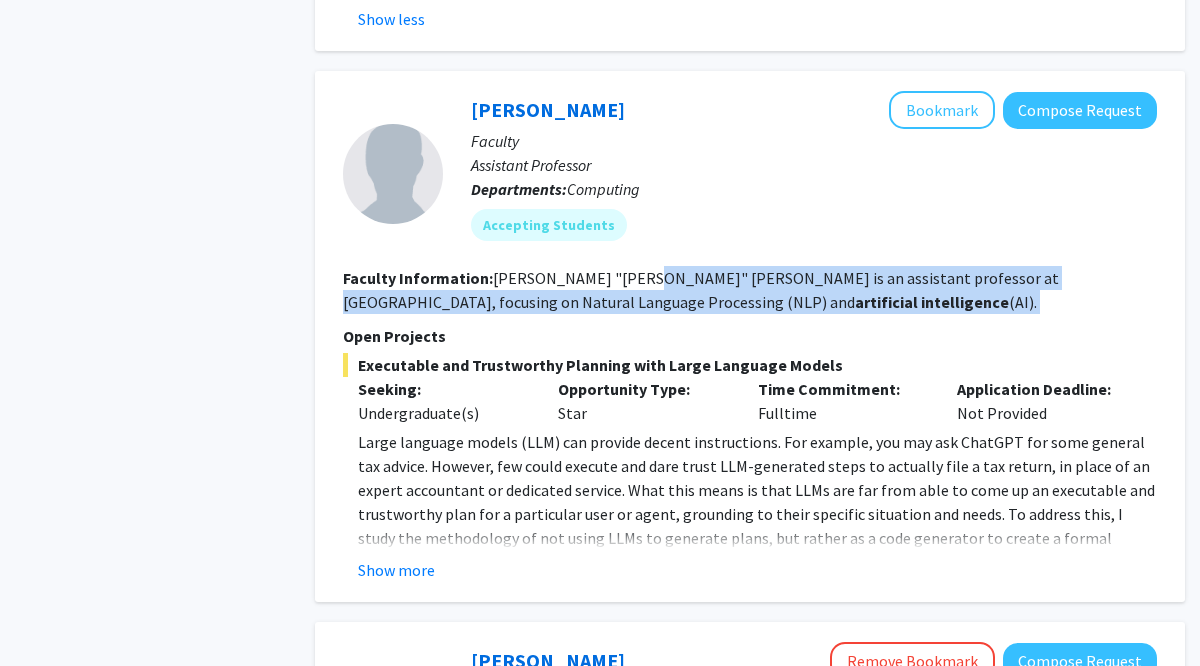 scroll, scrollTop: 1385, scrollLeft: 0, axis: vertical 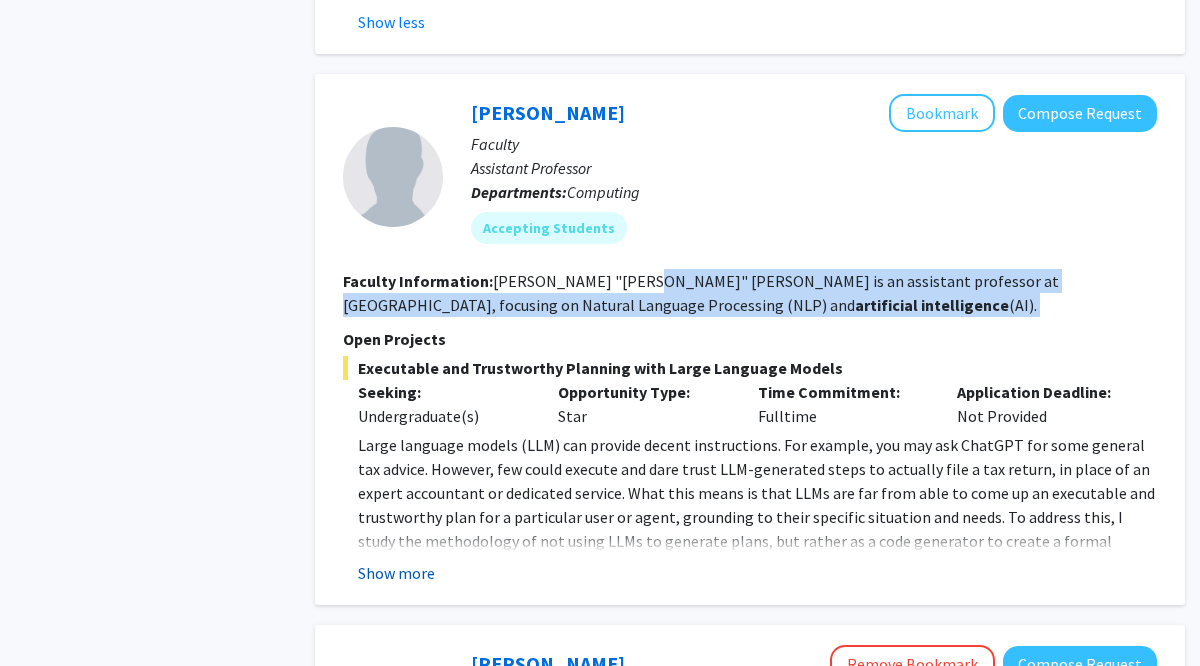 click on "Show more" 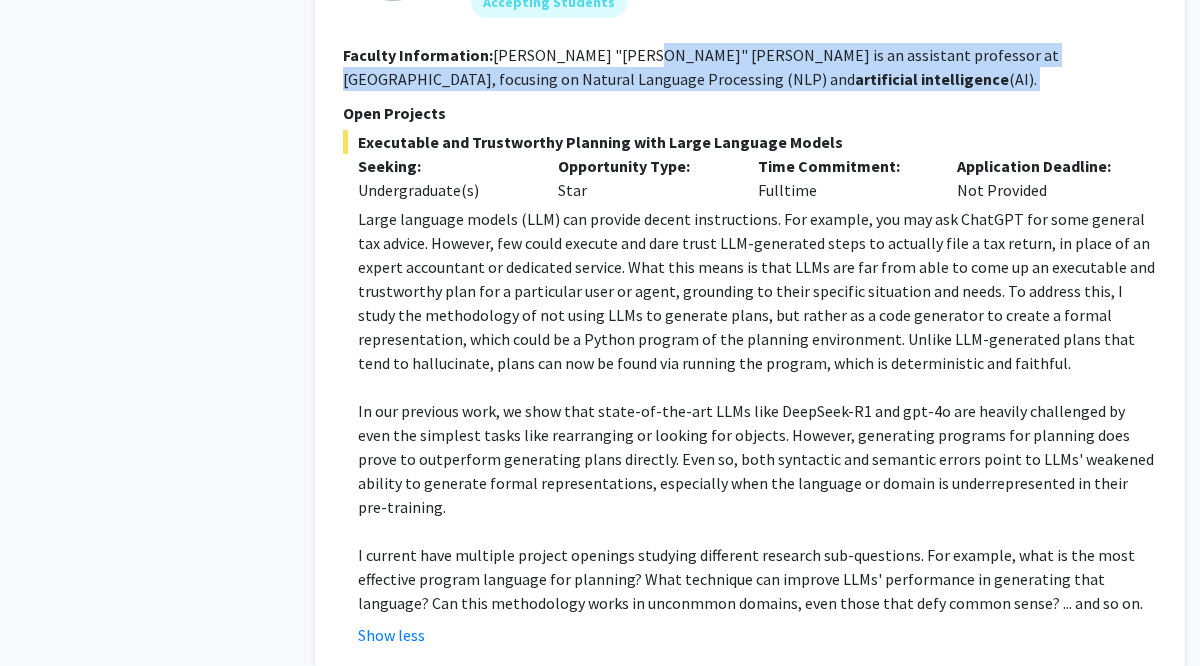 scroll, scrollTop: 1619, scrollLeft: 0, axis: vertical 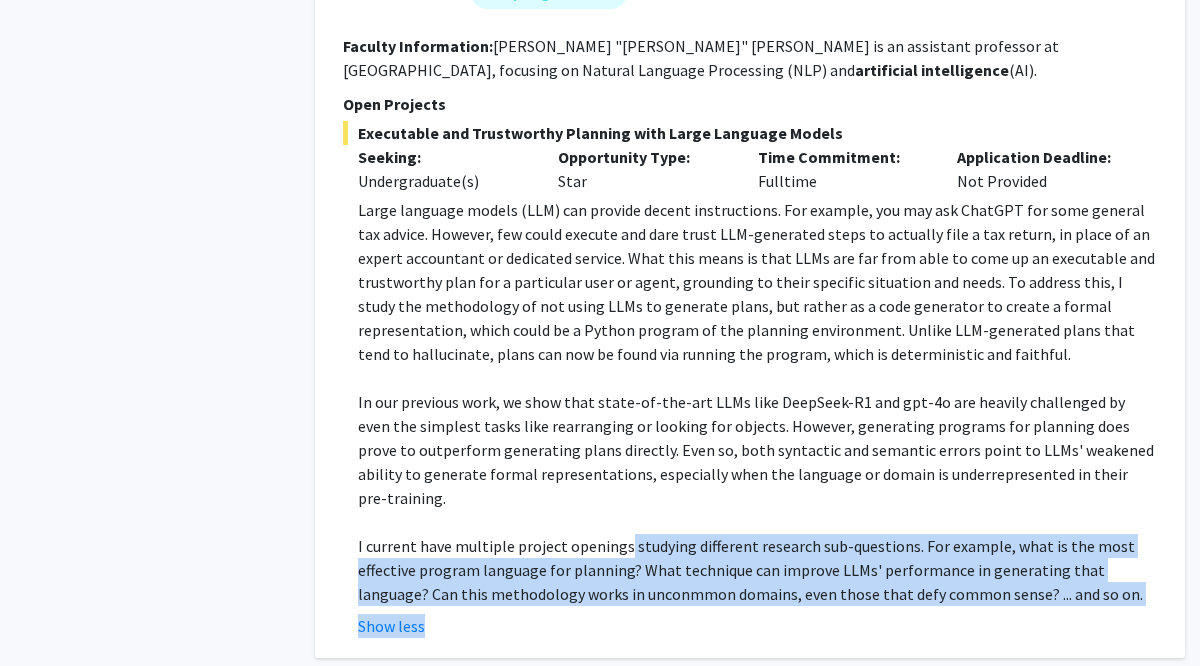 drag, startPoint x: 623, startPoint y: 473, endPoint x: 621, endPoint y: 548, distance: 75.026665 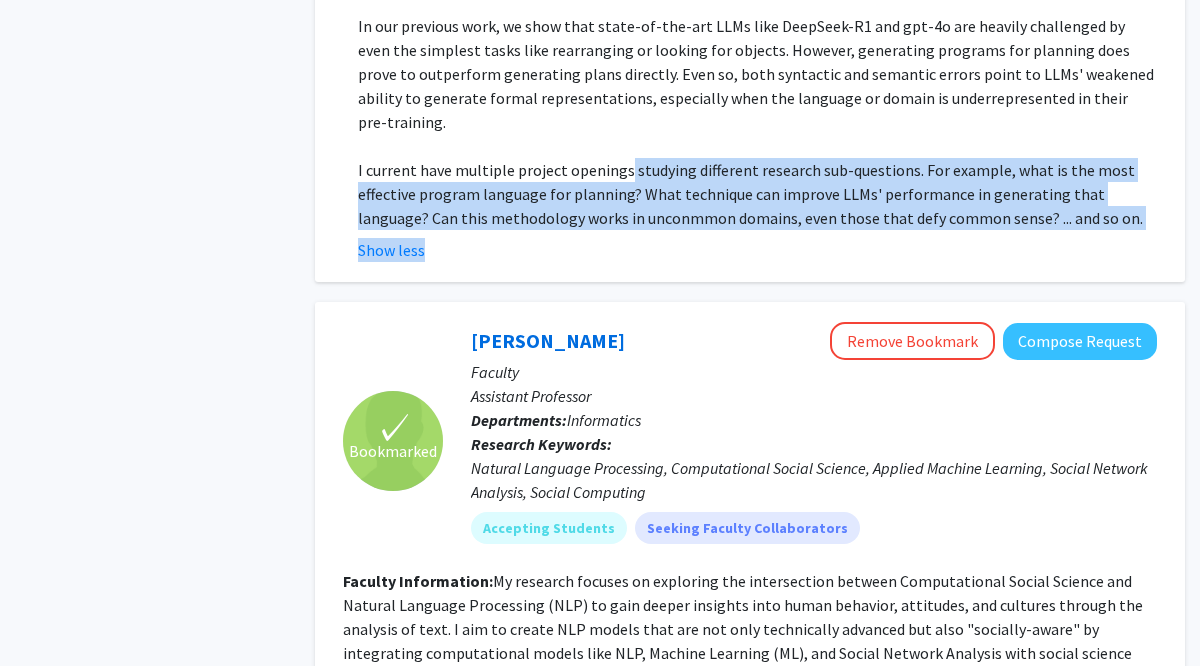scroll, scrollTop: 2018, scrollLeft: 0, axis: vertical 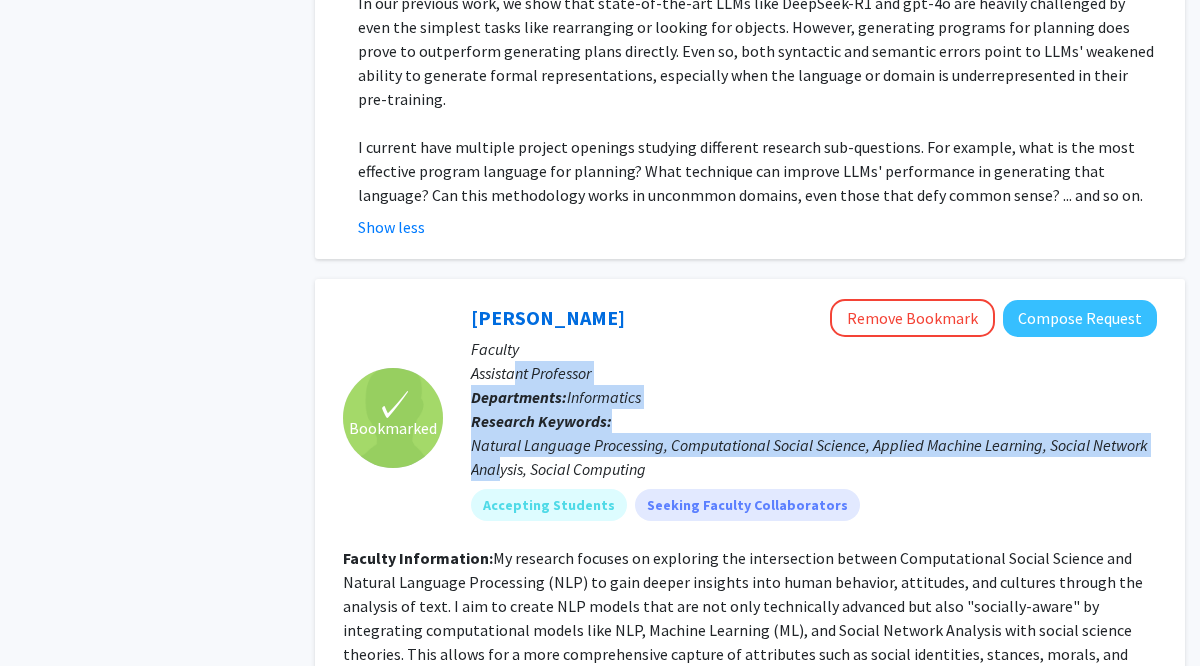 drag, startPoint x: 516, startPoint y: 308, endPoint x: 501, endPoint y: 395, distance: 88.28363 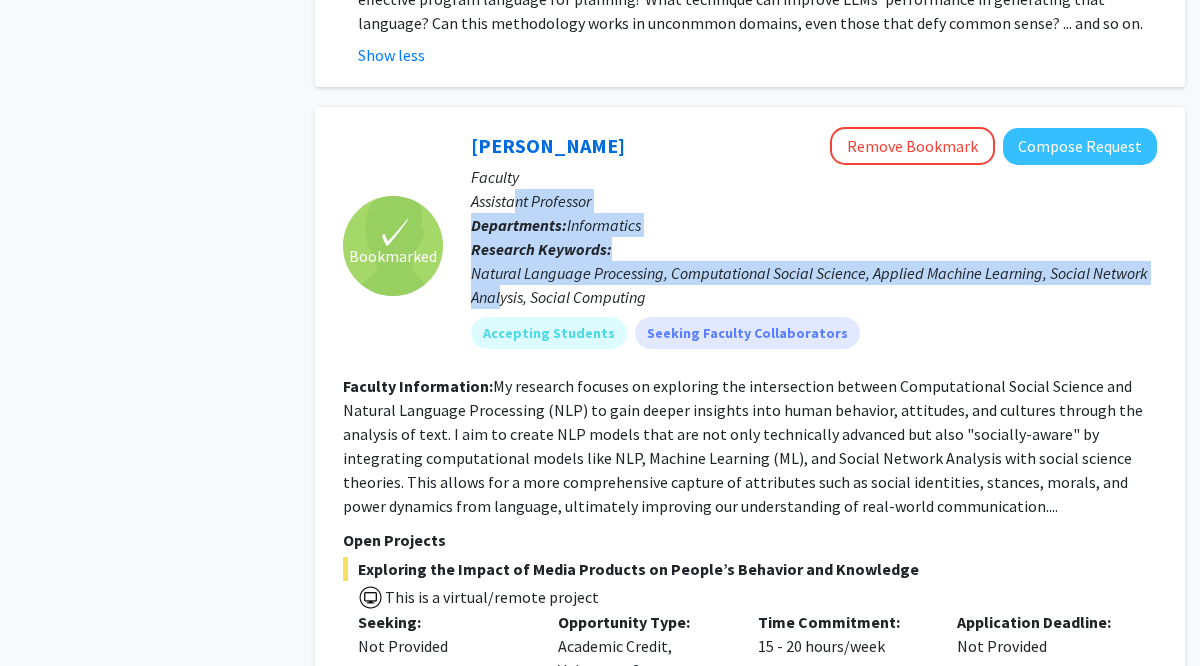 scroll, scrollTop: 2206, scrollLeft: 0, axis: vertical 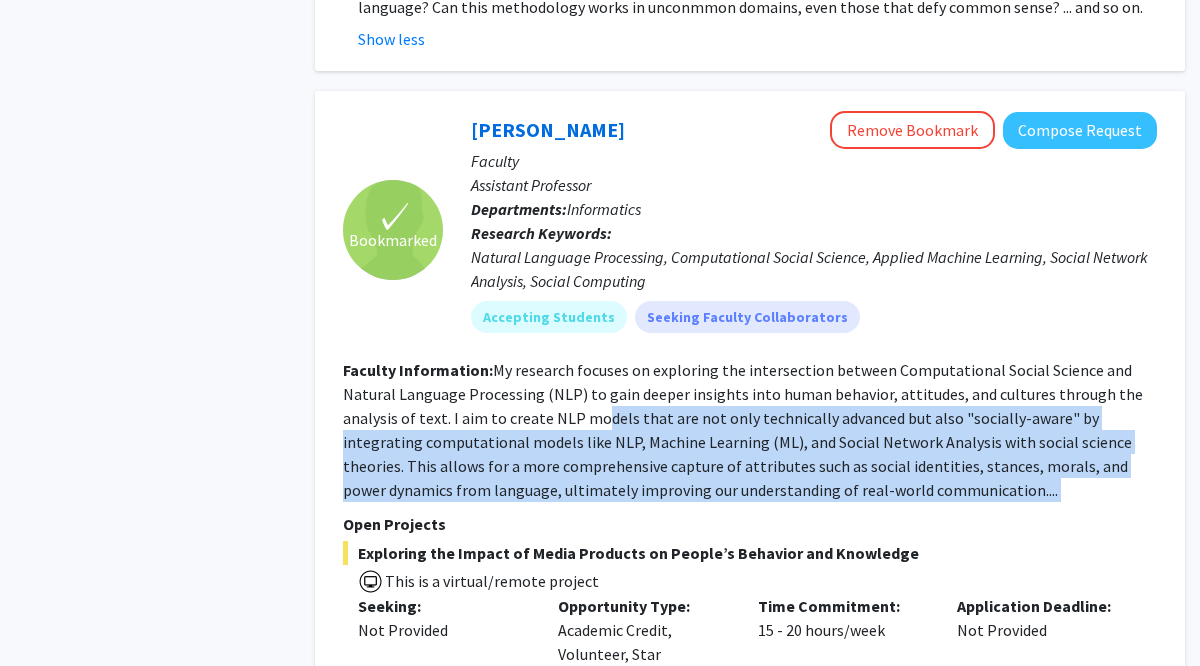 drag, startPoint x: 595, startPoint y: 348, endPoint x: 598, endPoint y: 437, distance: 89.050545 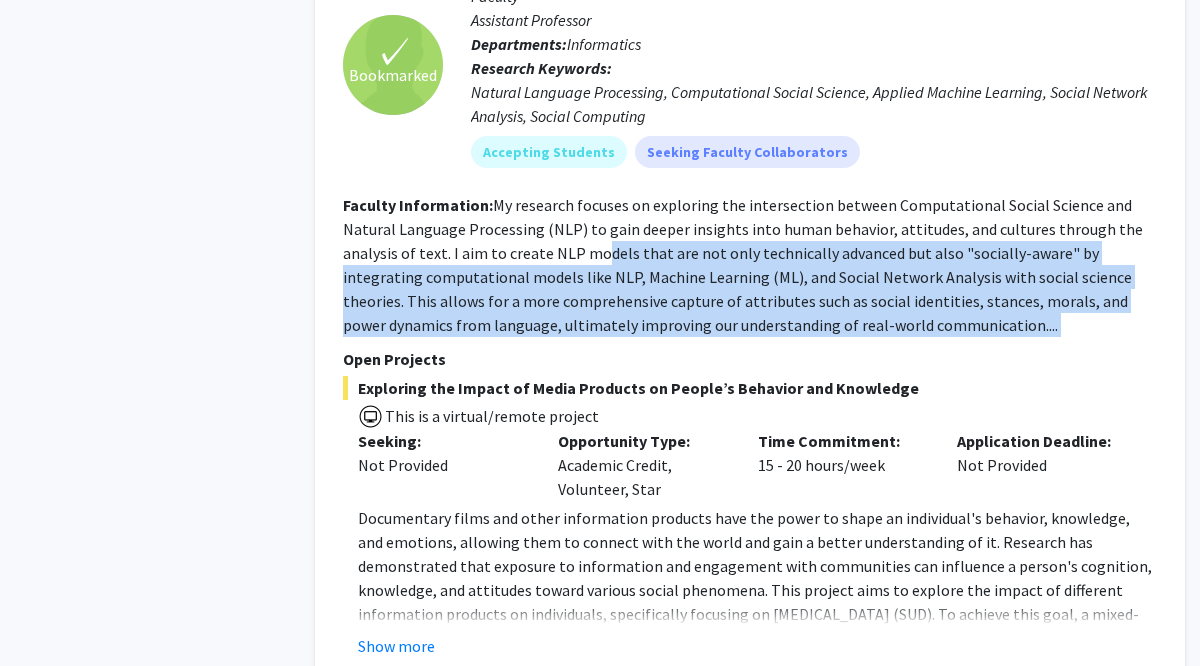 scroll, scrollTop: 2384, scrollLeft: 0, axis: vertical 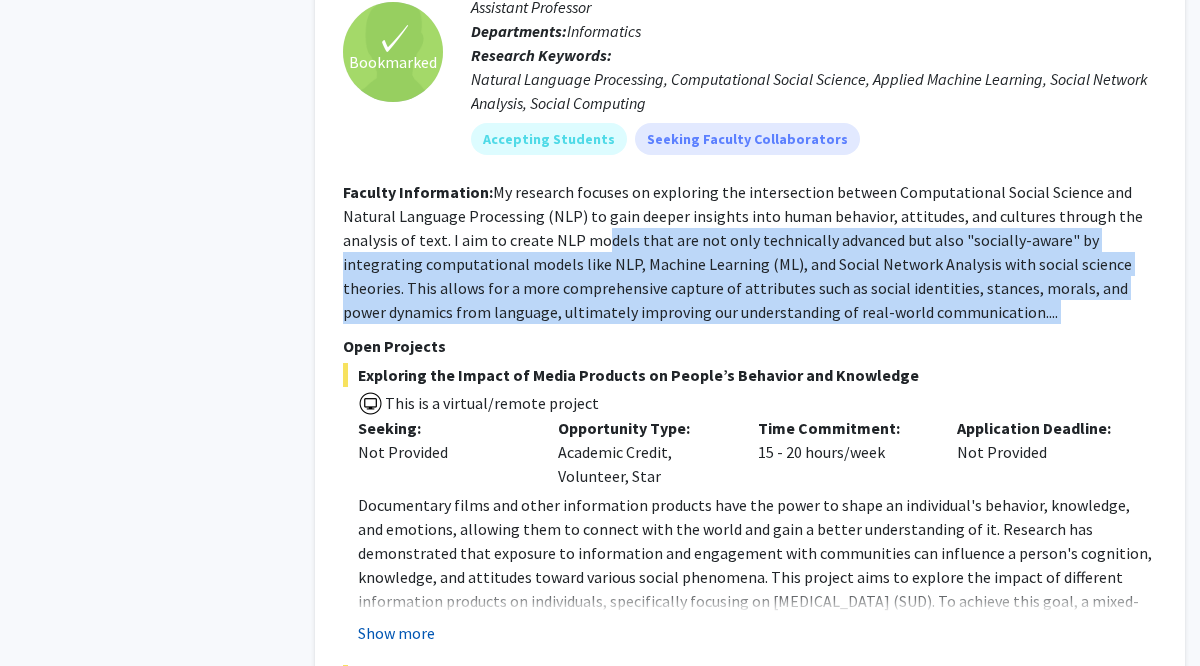 click on "Show more" 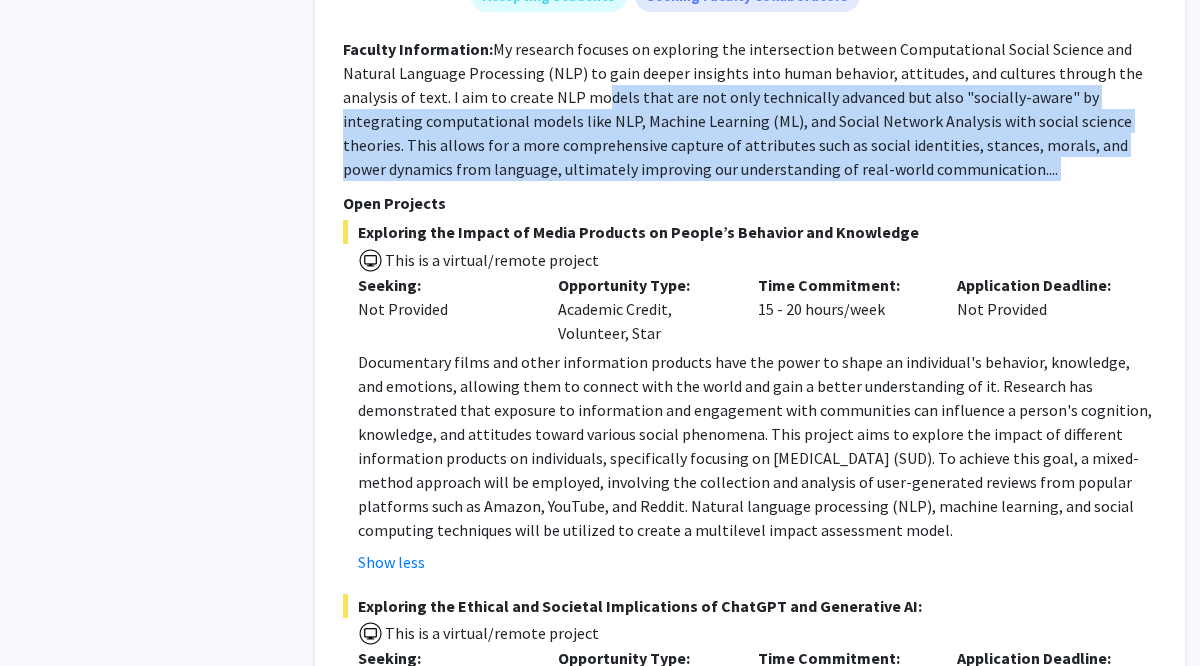 scroll, scrollTop: 2529, scrollLeft: 0, axis: vertical 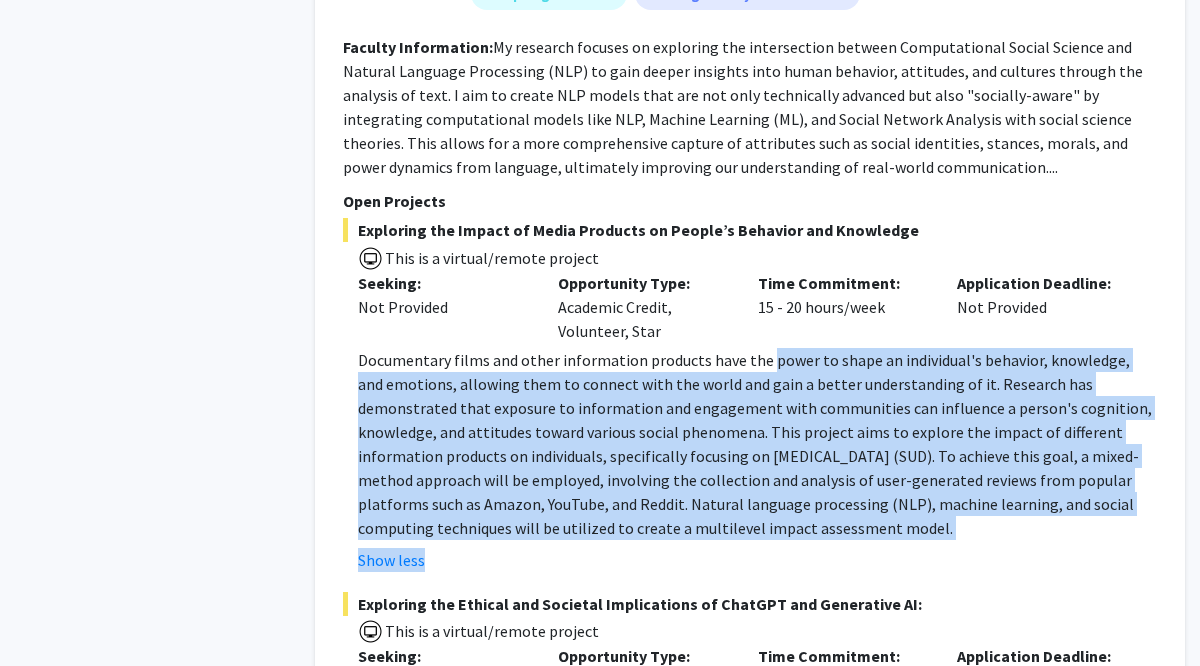 drag, startPoint x: 760, startPoint y: 291, endPoint x: 653, endPoint y: 494, distance: 229.47331 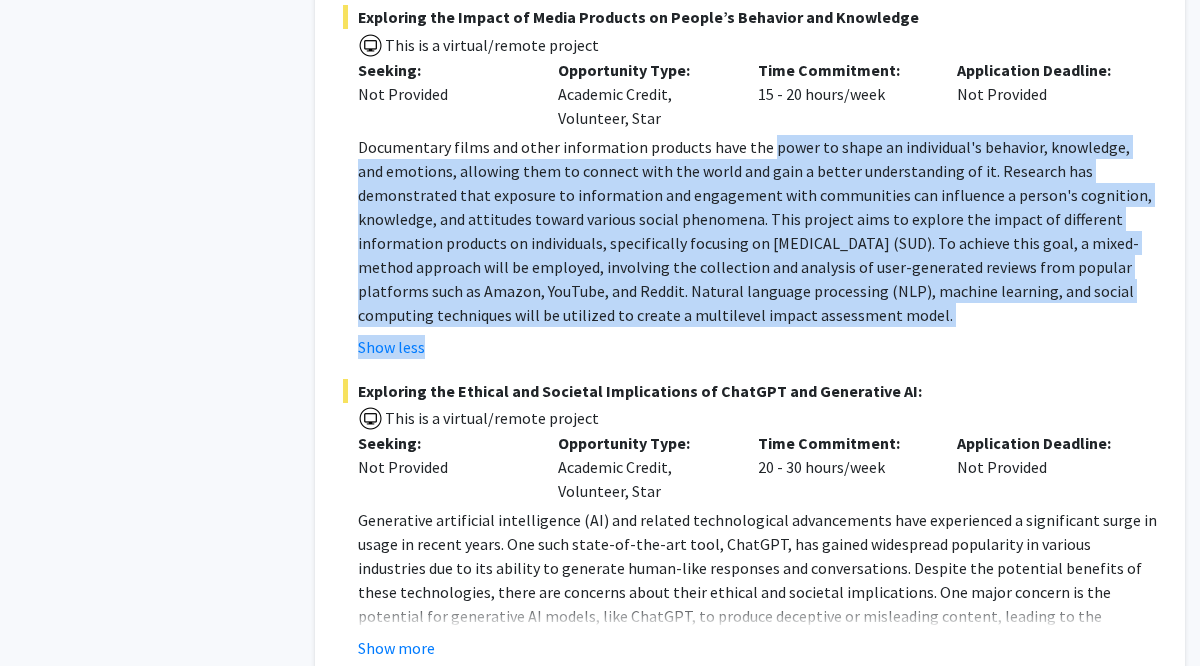 scroll, scrollTop: 2755, scrollLeft: 0, axis: vertical 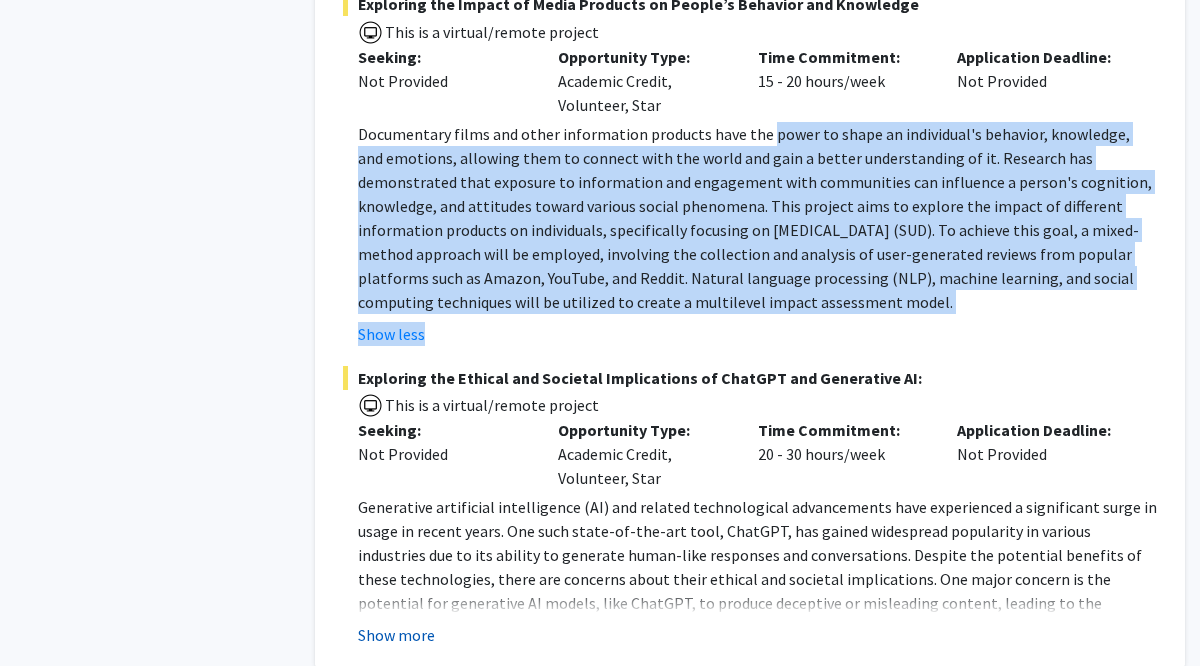 click on "Show more" 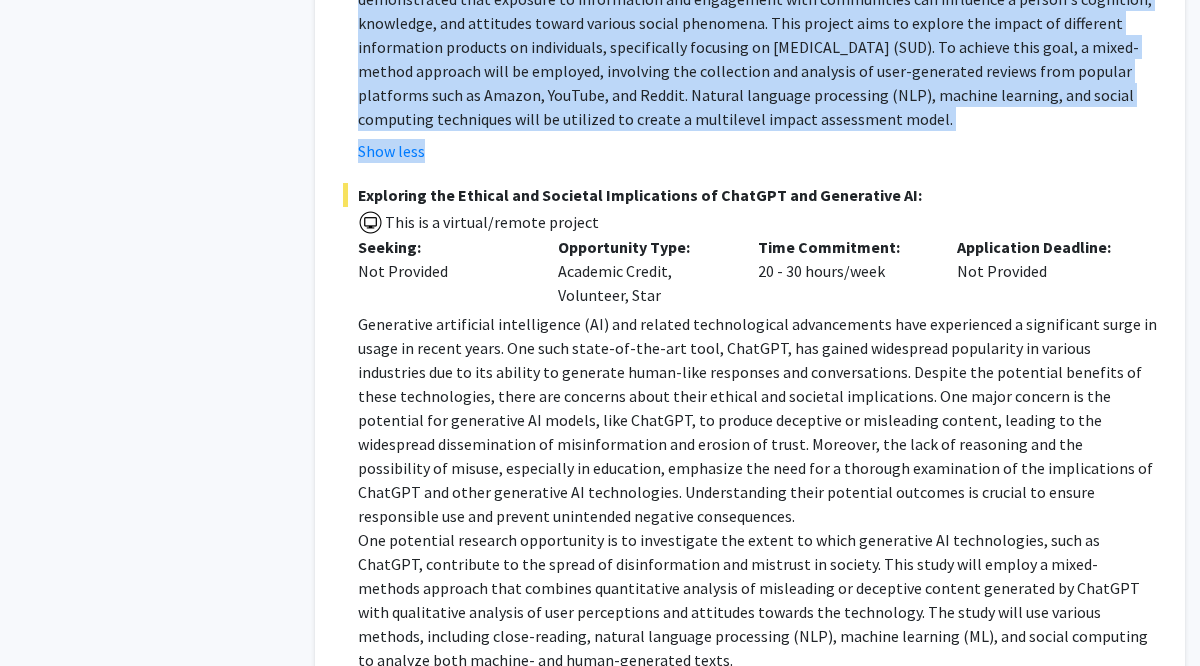 scroll, scrollTop: 2940, scrollLeft: 0, axis: vertical 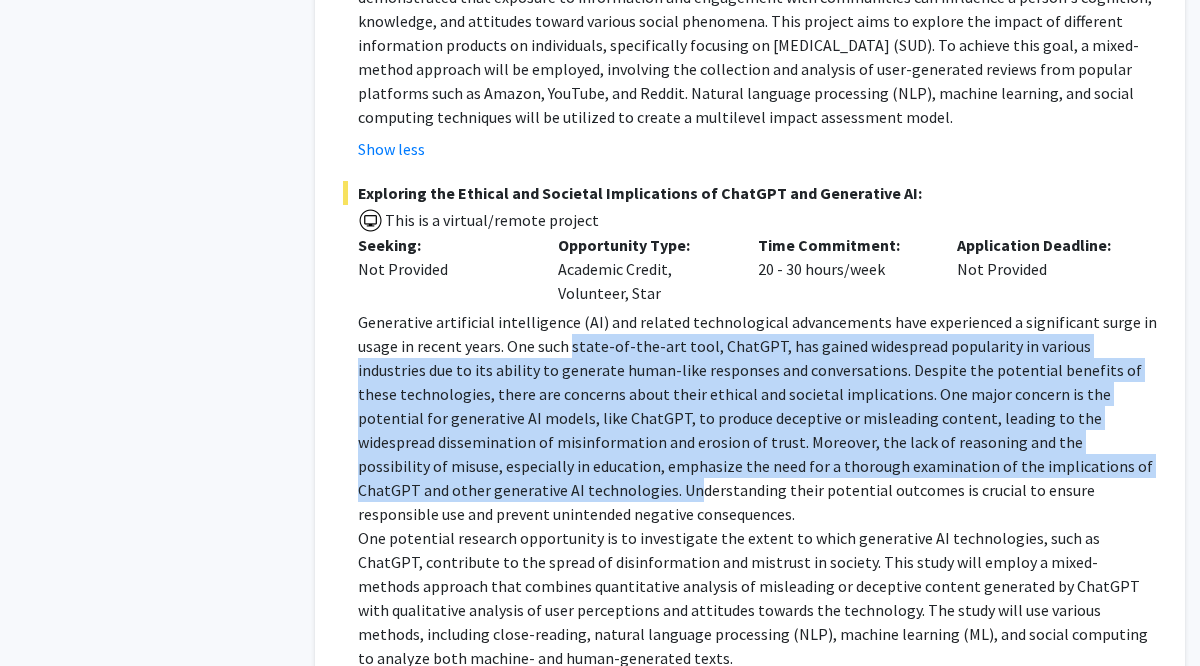 drag, startPoint x: 568, startPoint y: 268, endPoint x: 558, endPoint y: 413, distance: 145.34442 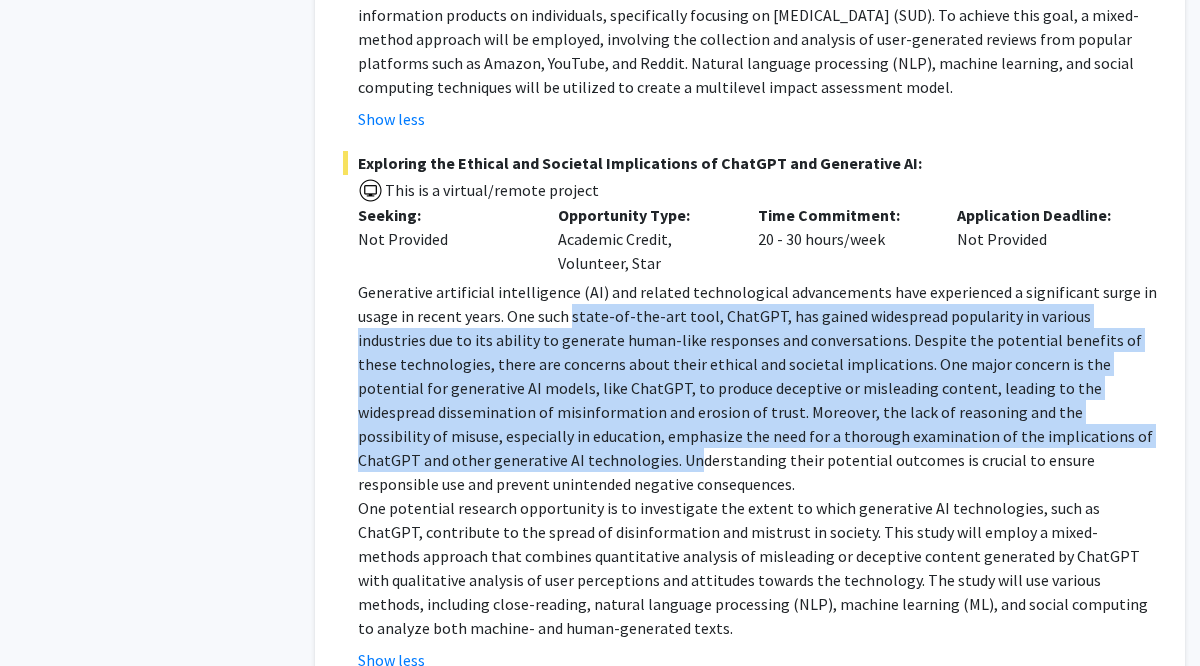 scroll, scrollTop: 2974, scrollLeft: 0, axis: vertical 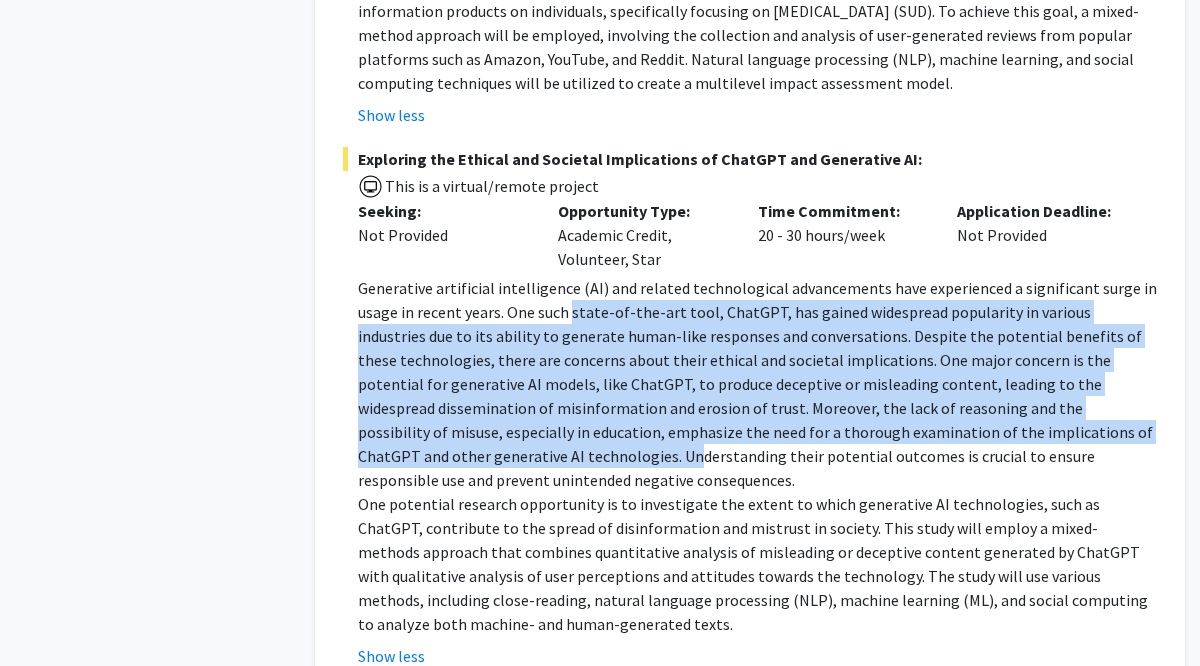 click on "Generative artificial intelligence (AI) and related technological advancements have experienced a significant surge in usage in recent years. One such state-of-the-art tool, ChatGPT, has gained widespread popularity in various industries due to its ability to generate human-like responses and conversations. Despite the potential benefits of these technologies, there are concerns about their ethical and societal implications. One major concern is the potential for generative AI models, like ChatGPT, to produce deceptive or misleading content, leading to the widespread dissemination of misinformation and erosion of trust. Moreover, the lack of reasoning and the possibility of misuse, especially in education, emphasize the need for a thorough examination of the implications of ChatGPT and other generative AI technologies. Understanding their potential outcomes is crucial to ensure responsible use and prevent unintended negative consequences." 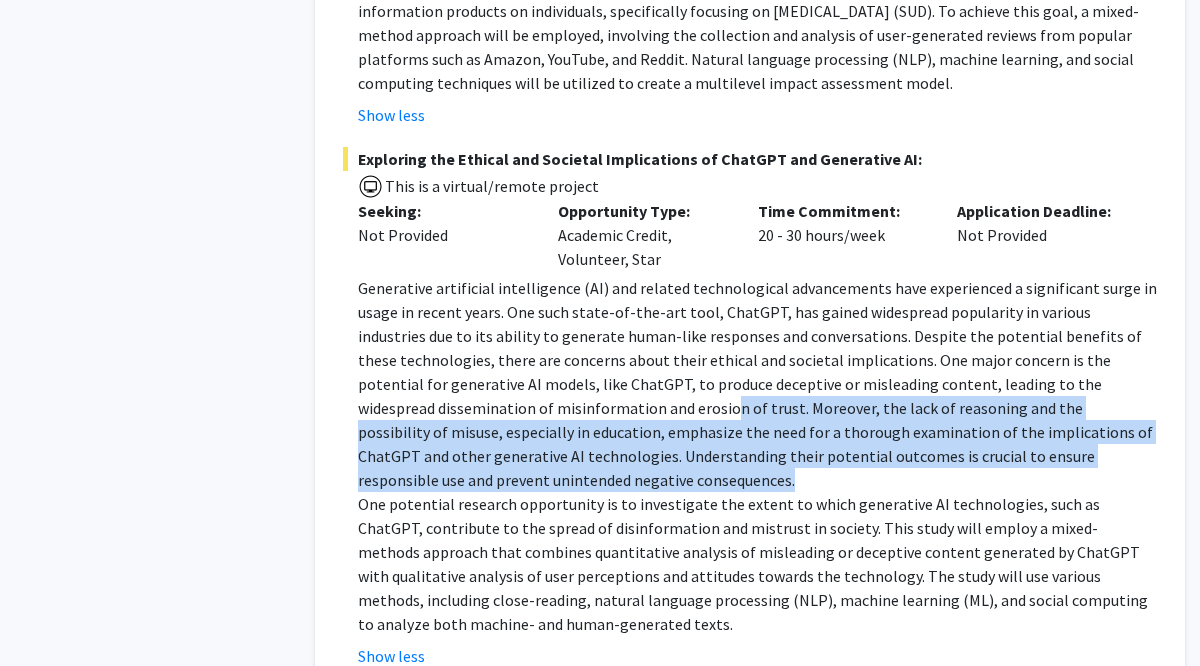 drag, startPoint x: 652, startPoint y: 340, endPoint x: 650, endPoint y: 416, distance: 76.02631 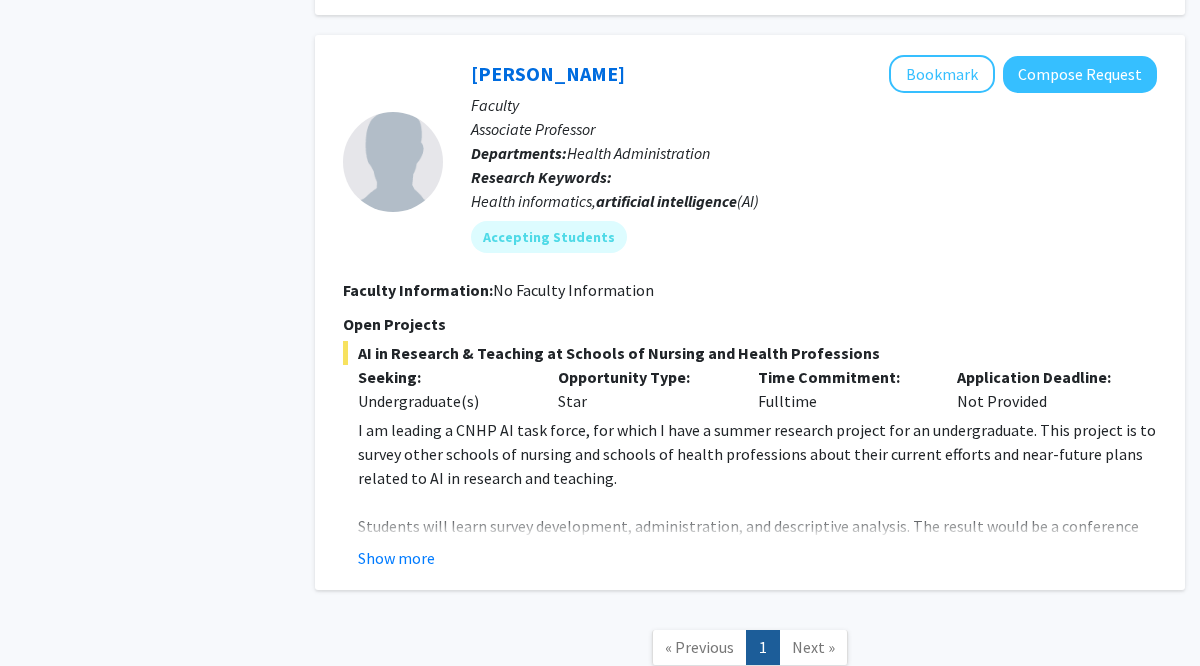 scroll, scrollTop: 3685, scrollLeft: 0, axis: vertical 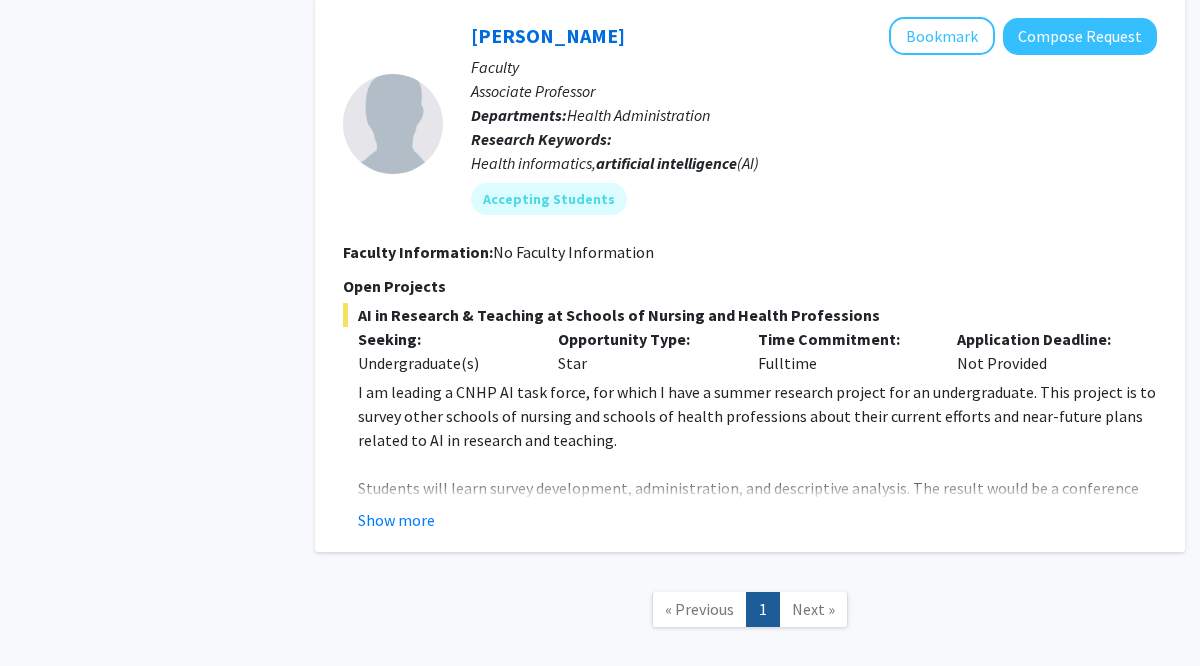 click on "Next »" 